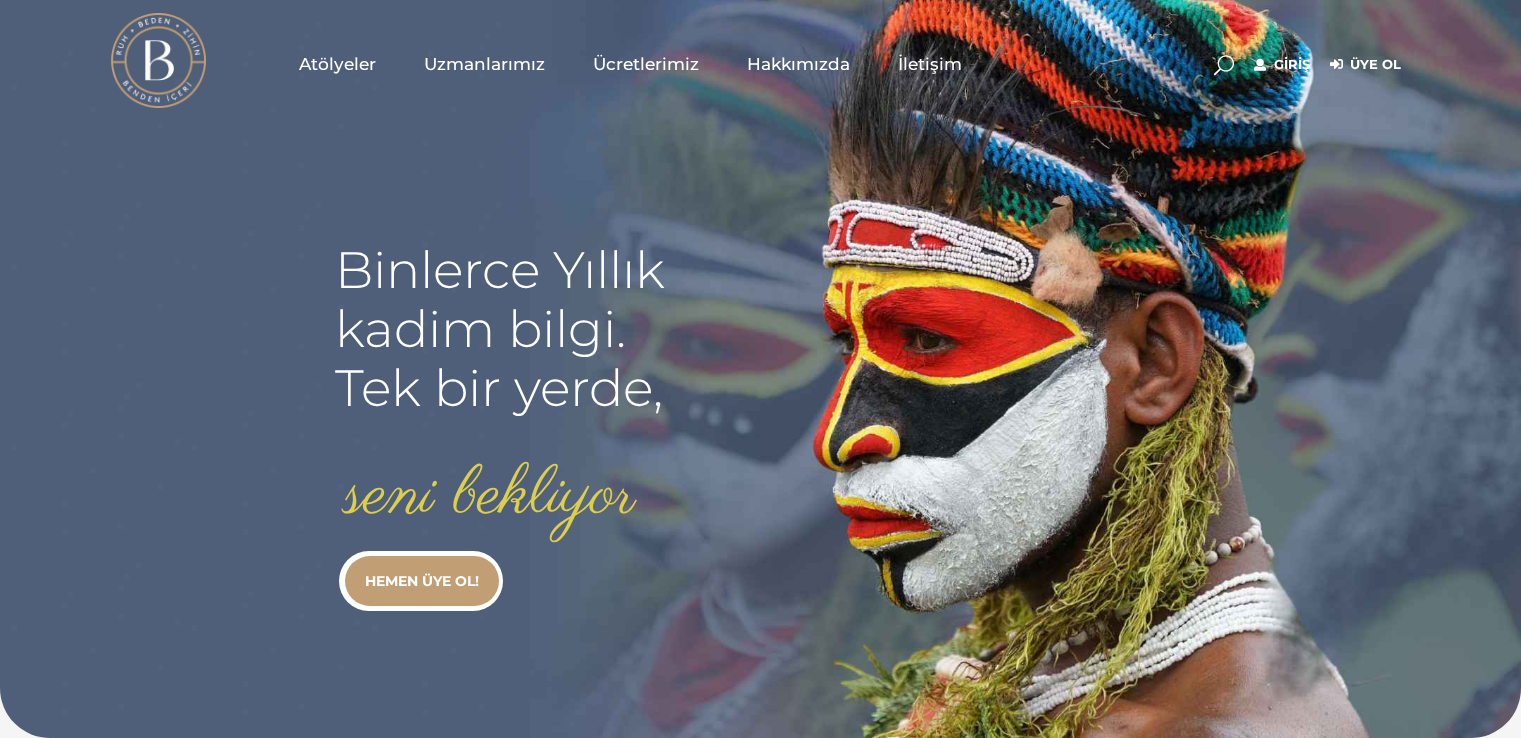scroll, scrollTop: 0, scrollLeft: 0, axis: both 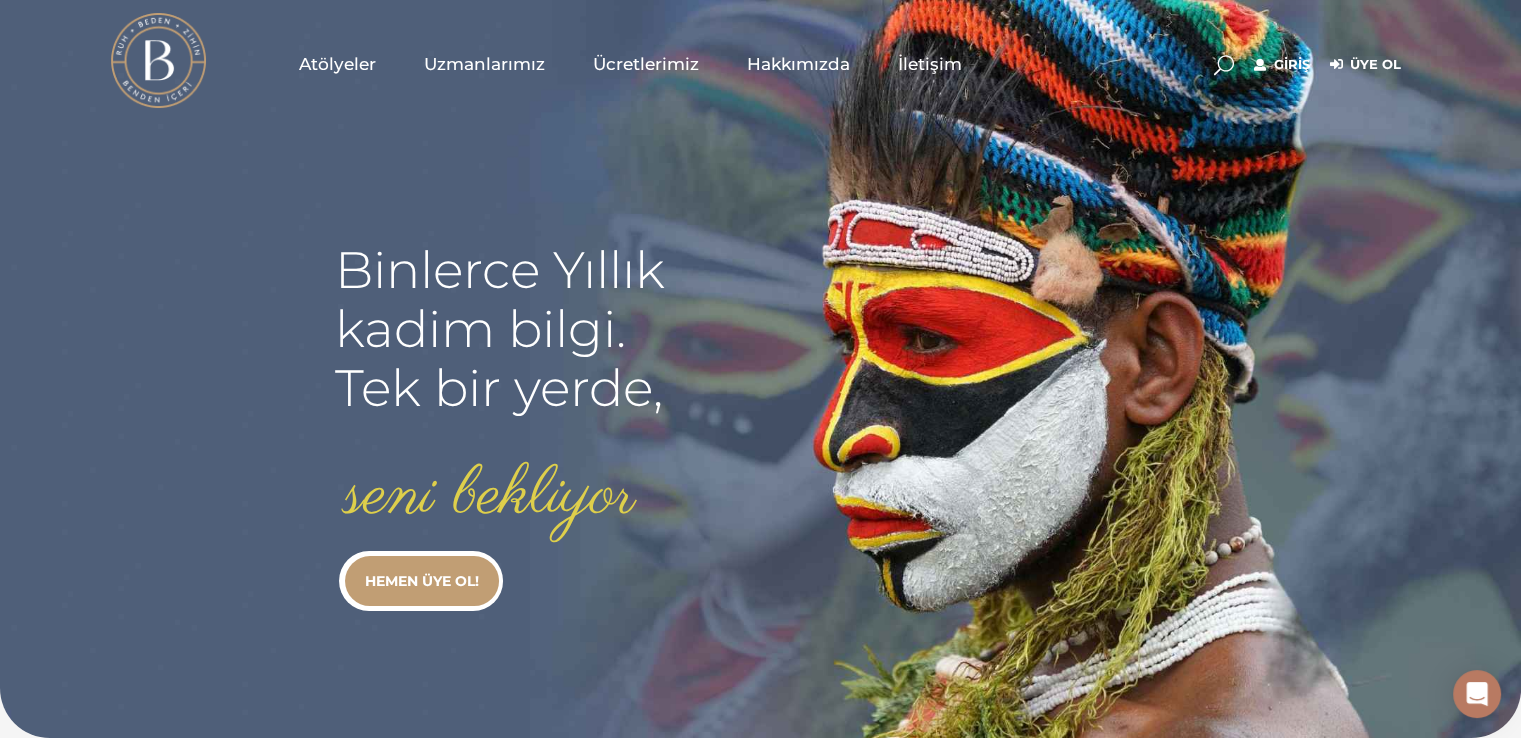 type on "[EMAIL]" 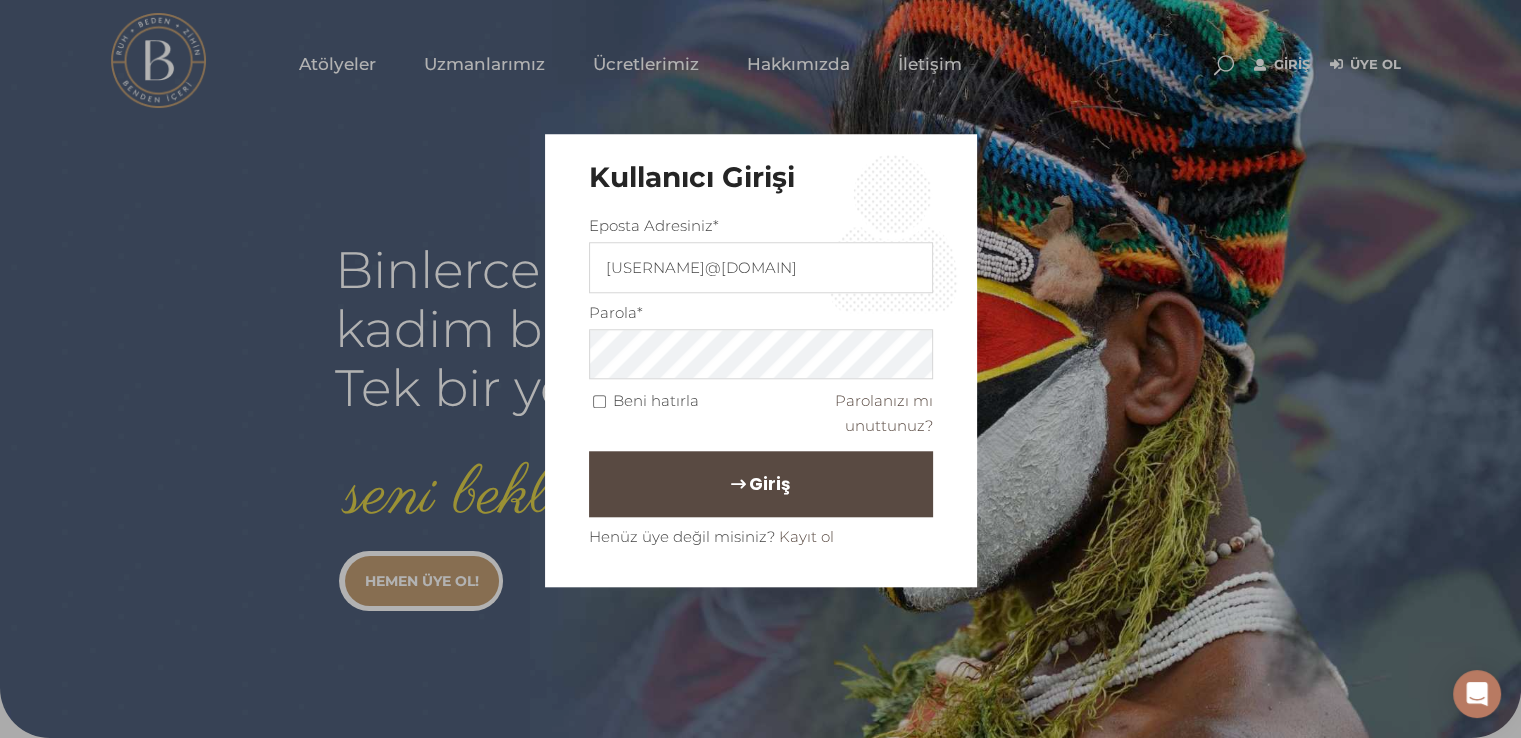 click on "Giriş" at bounding box center (761, 485) 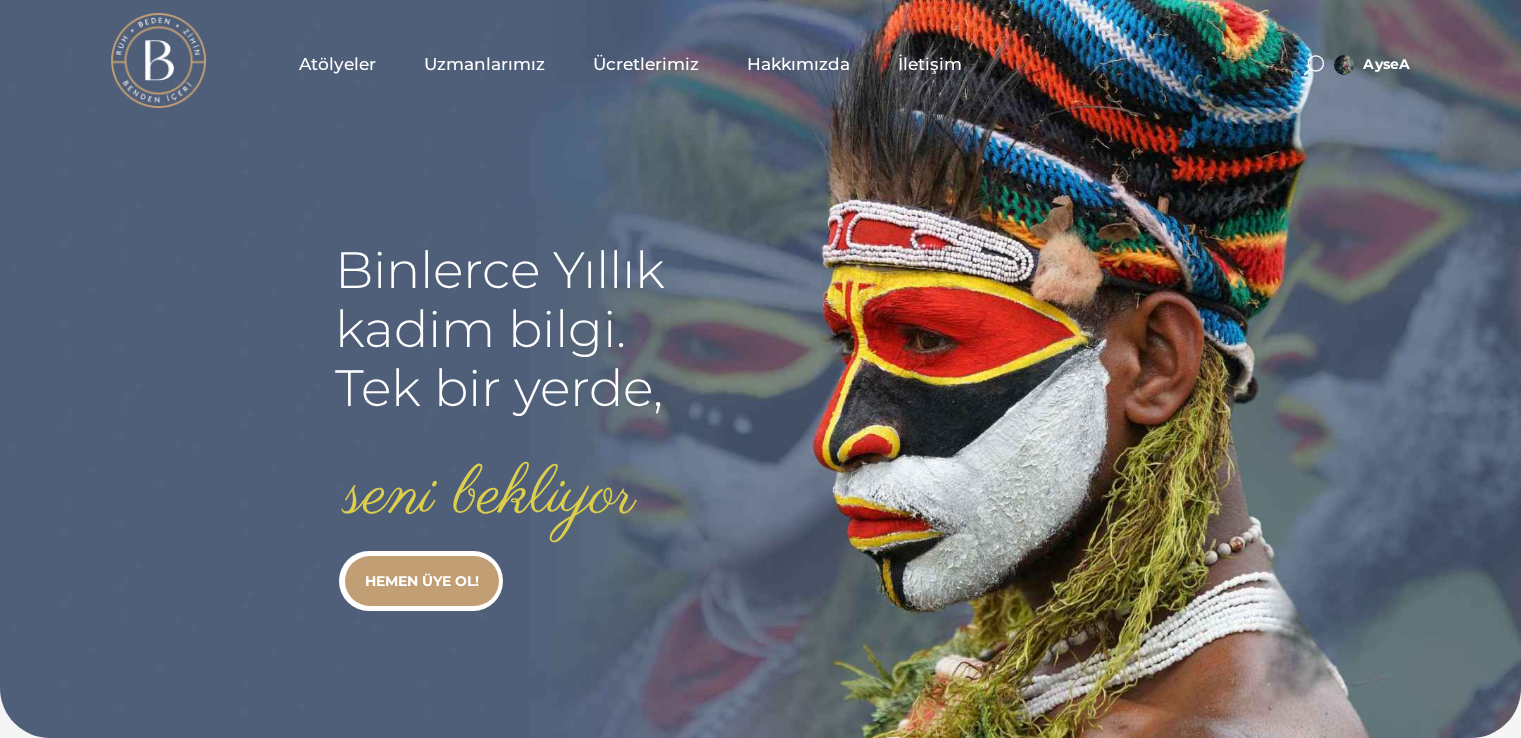 scroll, scrollTop: 0, scrollLeft: 0, axis: both 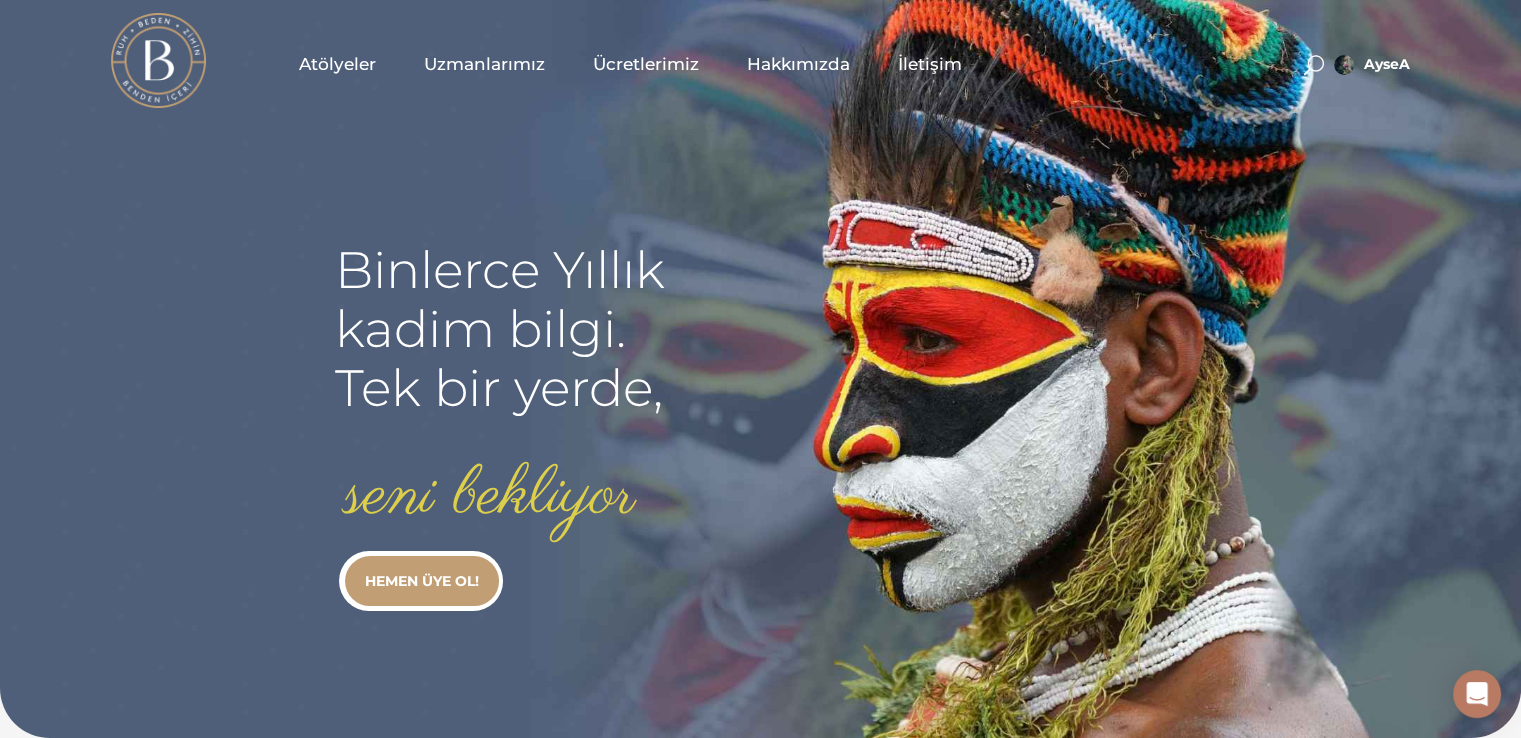 click on "Atölyeler" at bounding box center (337, 64) 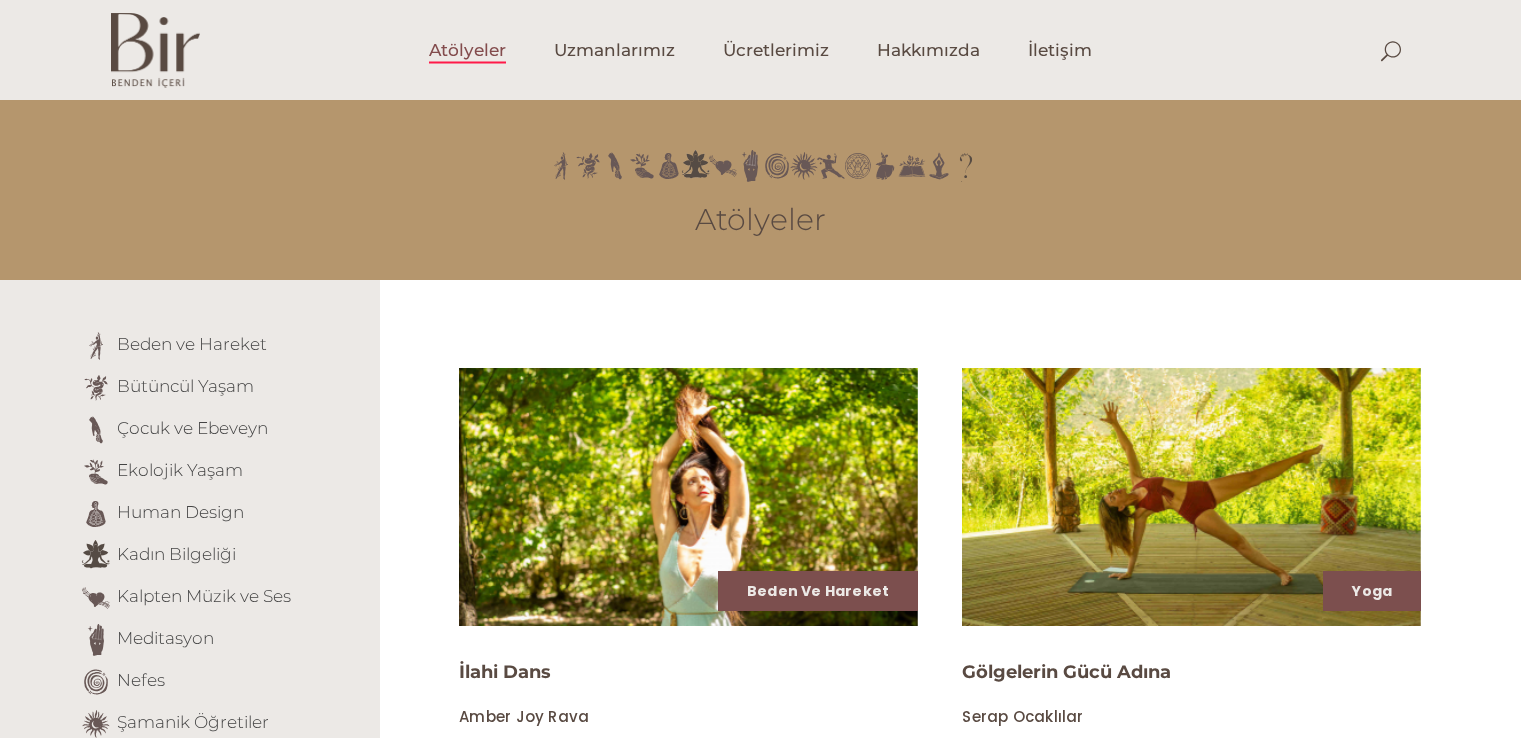 scroll, scrollTop: 0, scrollLeft: 0, axis: both 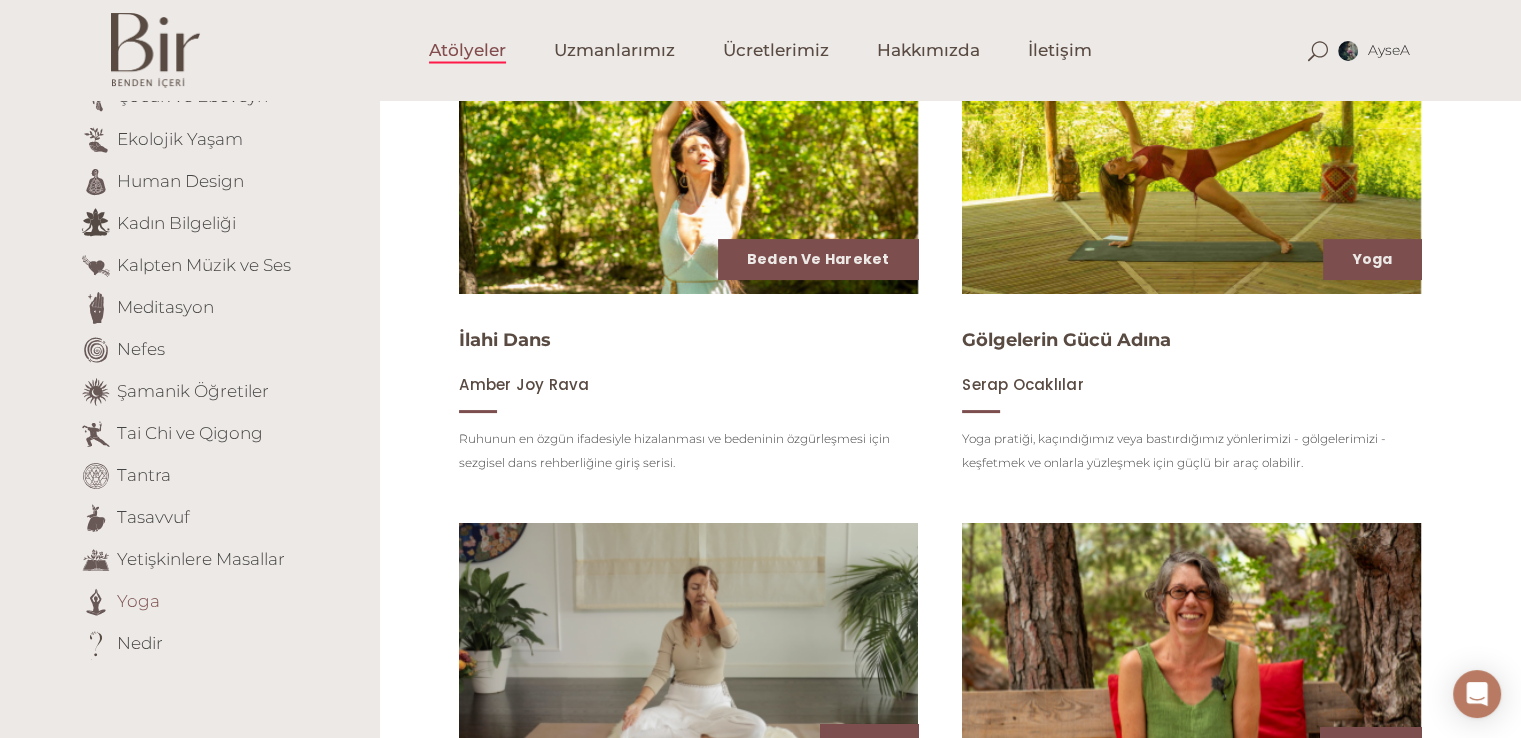 click on "Yoga" at bounding box center [138, 600] 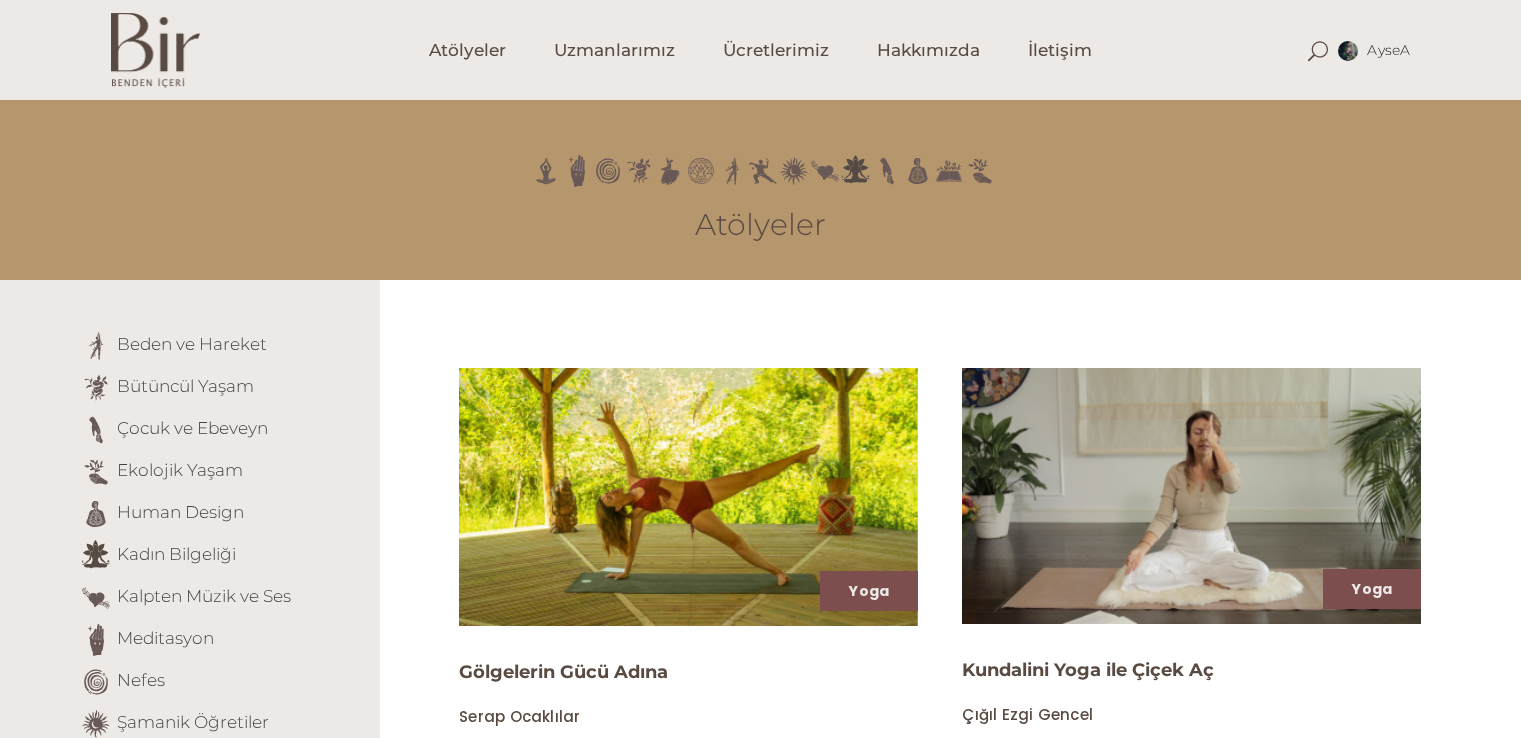 scroll, scrollTop: 0, scrollLeft: 0, axis: both 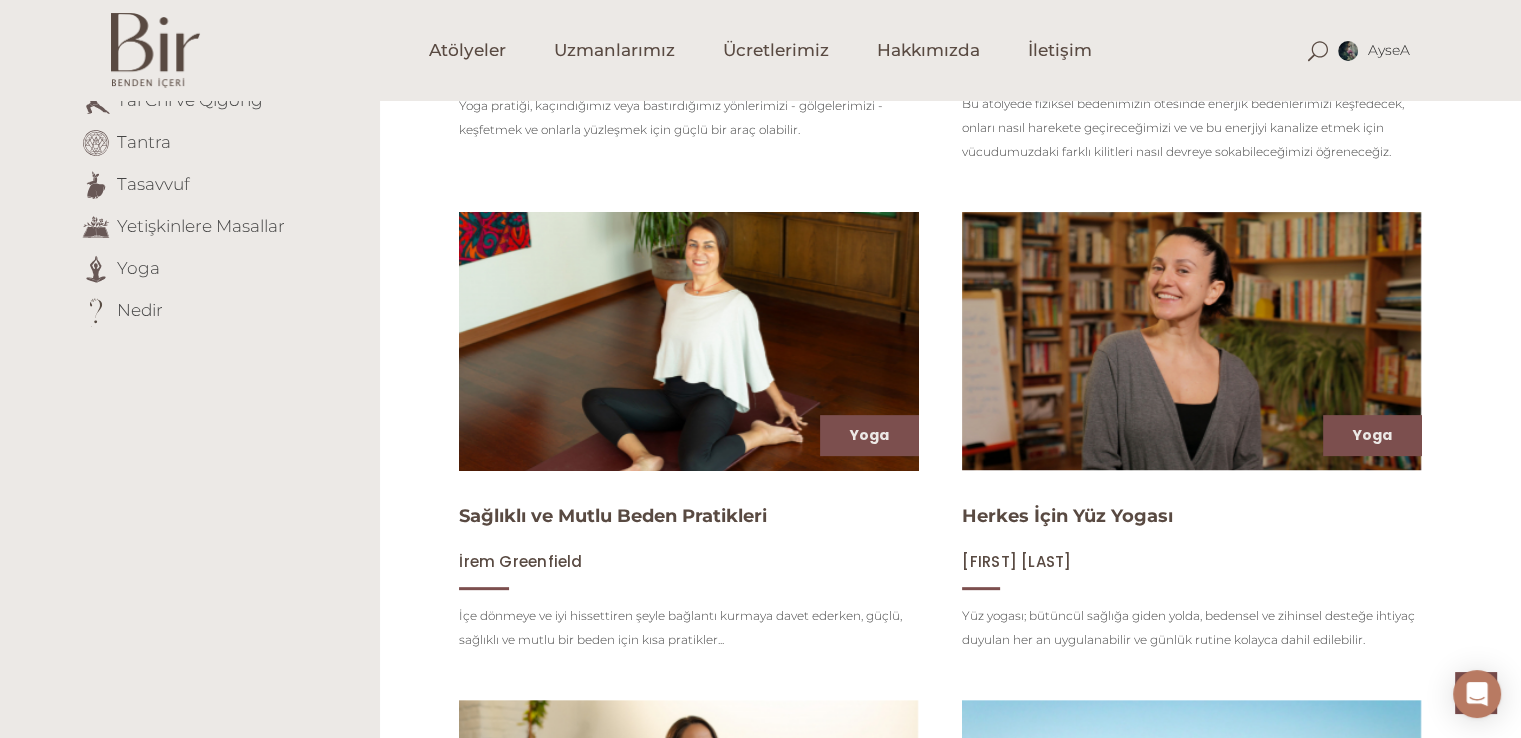 click at bounding box center (688, 341) 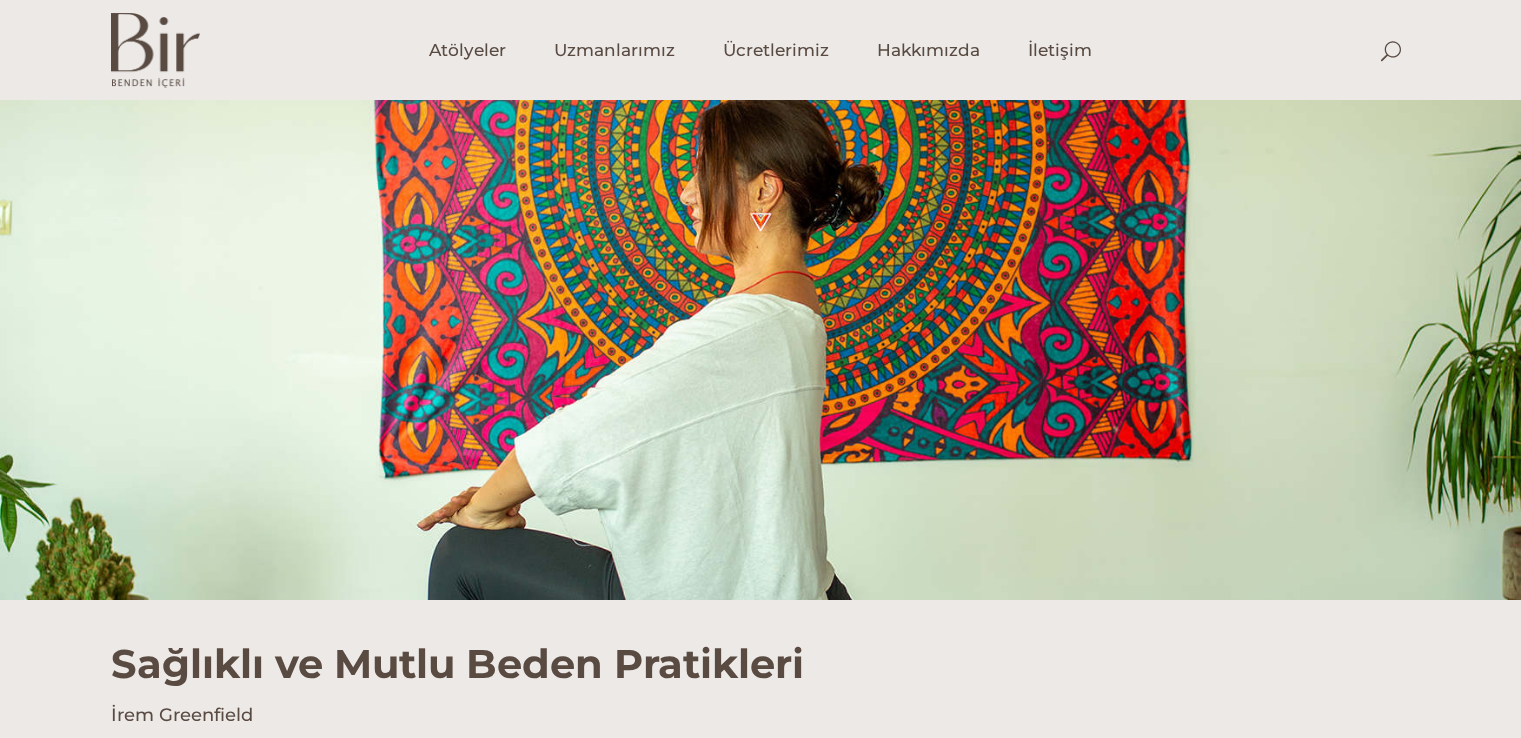 scroll, scrollTop: 0, scrollLeft: 0, axis: both 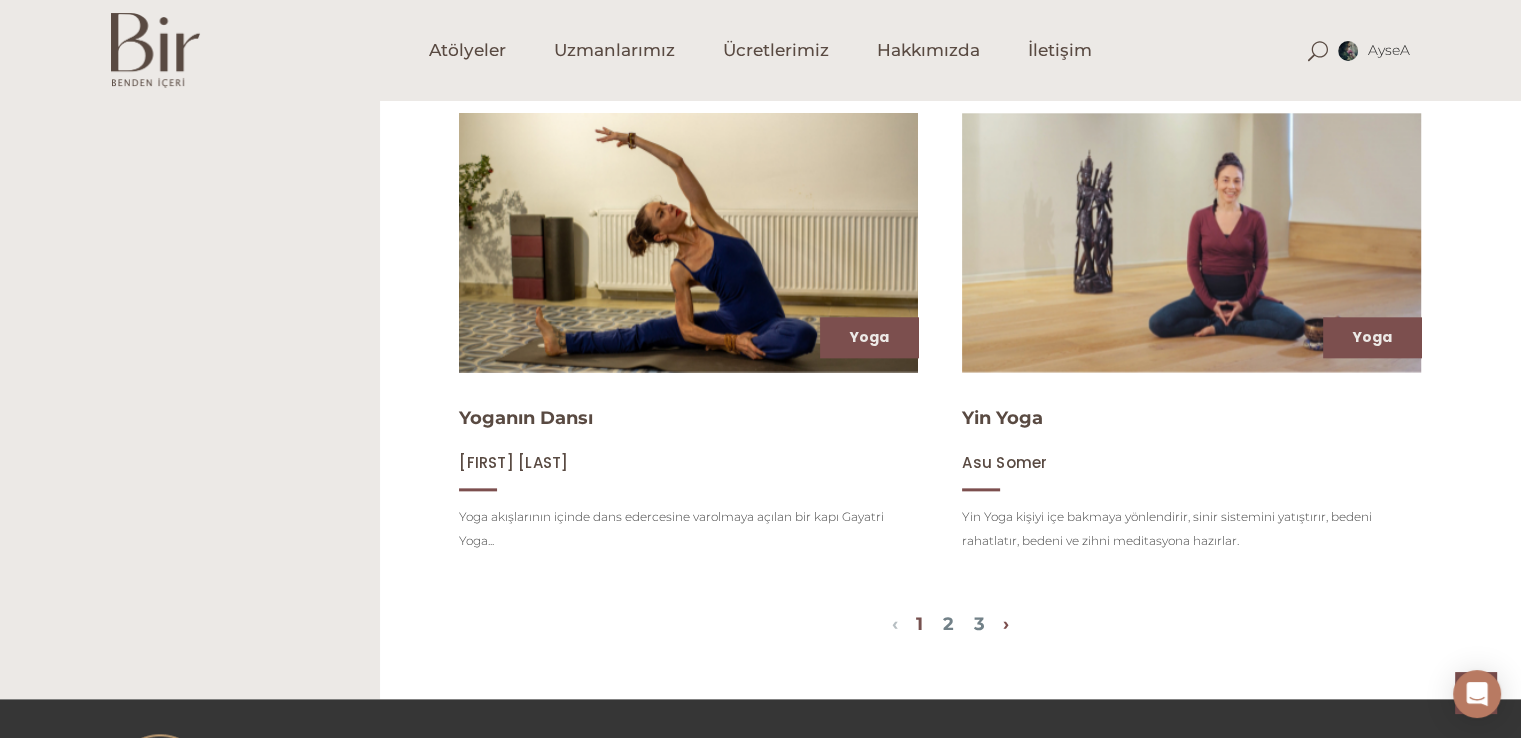 click on "›" at bounding box center [1006, 624] 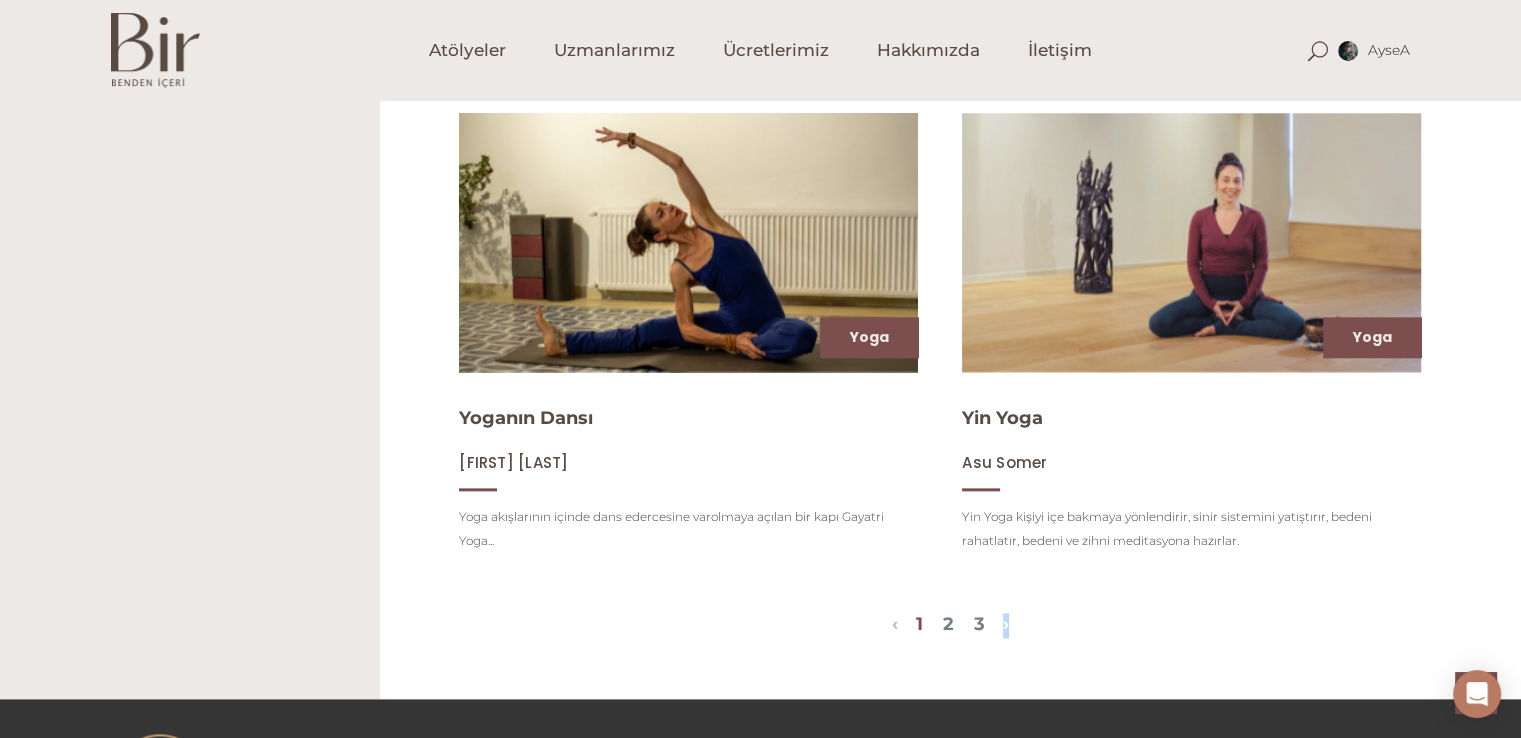 click on "›" at bounding box center [1006, 624] 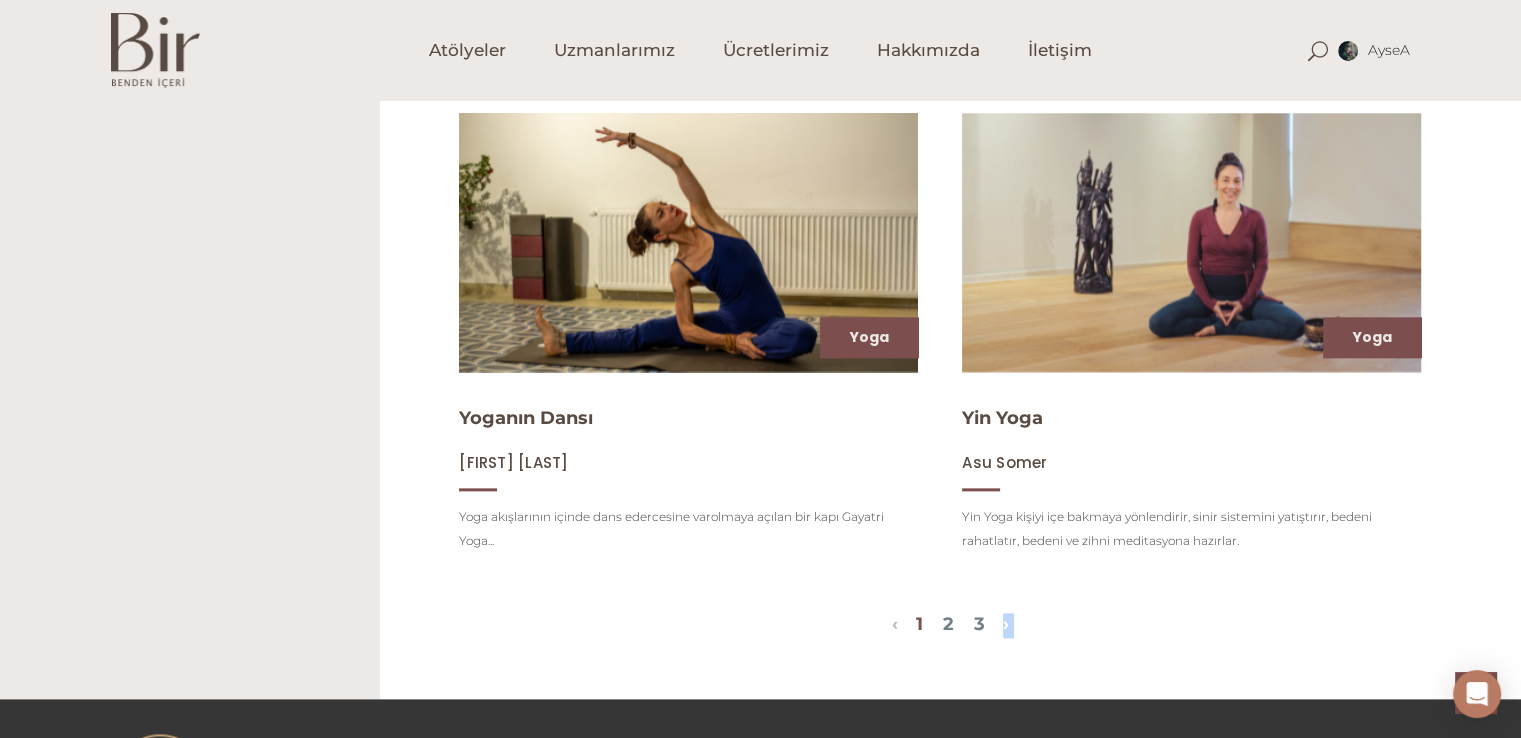 click on "›" at bounding box center (1006, 624) 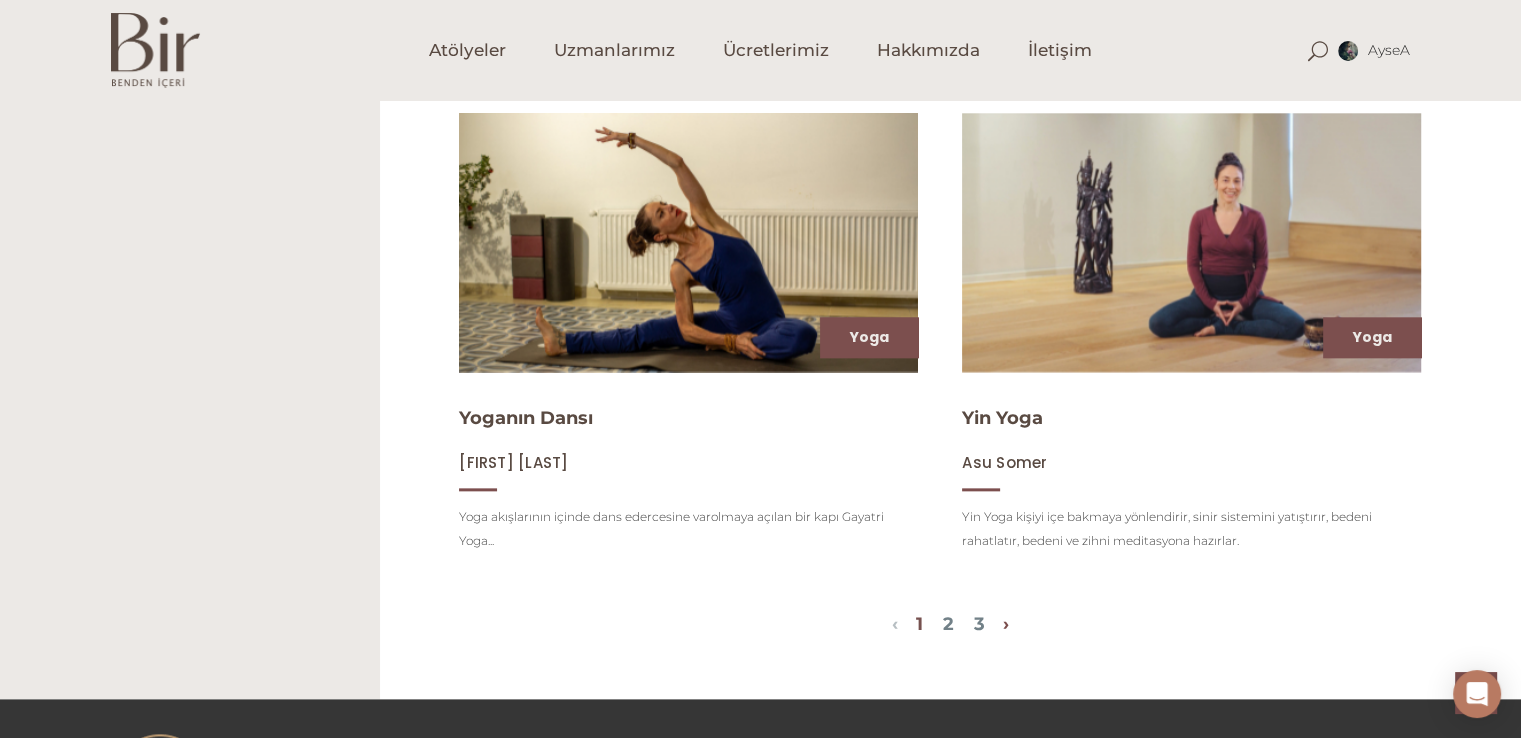 click on "›" at bounding box center (1006, 624) 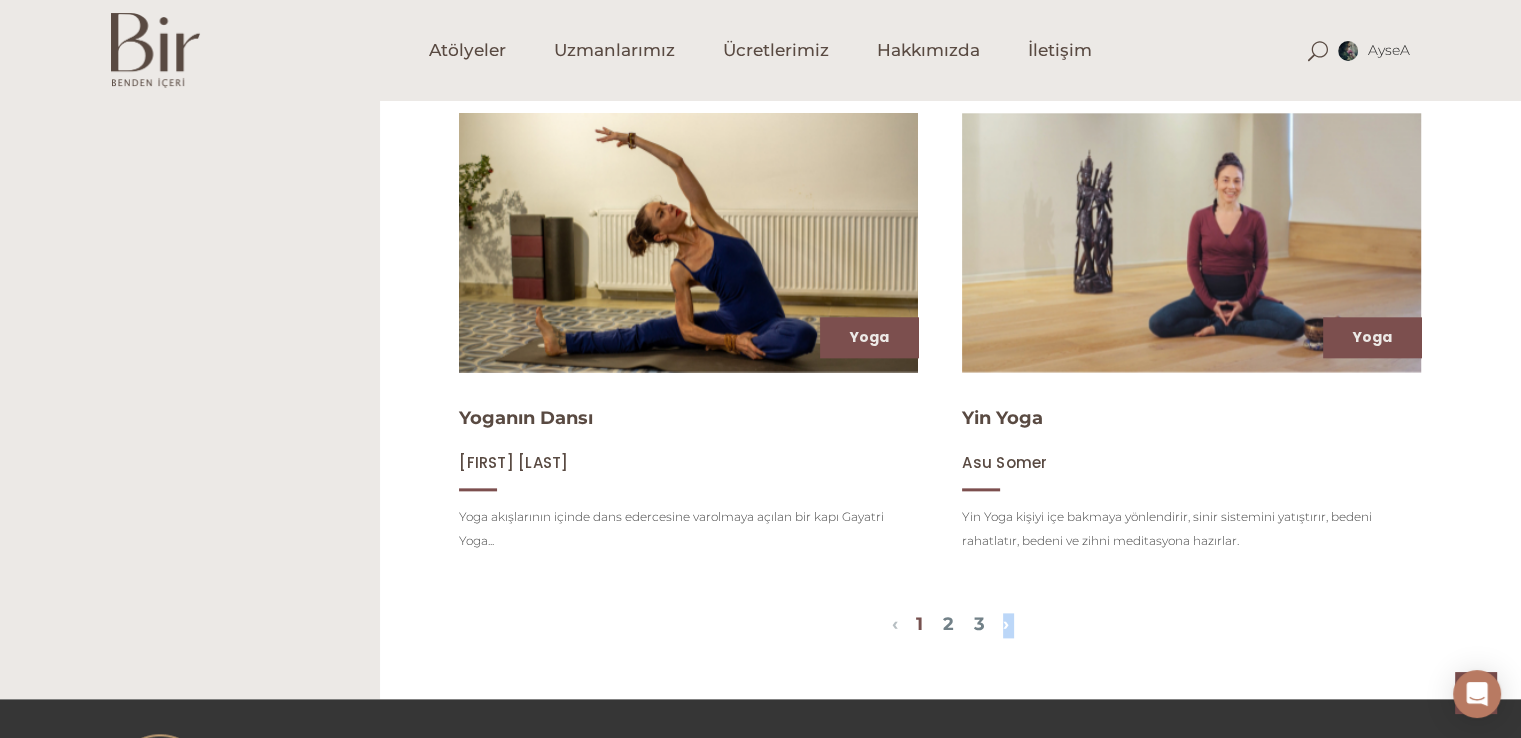 click on "›" at bounding box center (1006, 624) 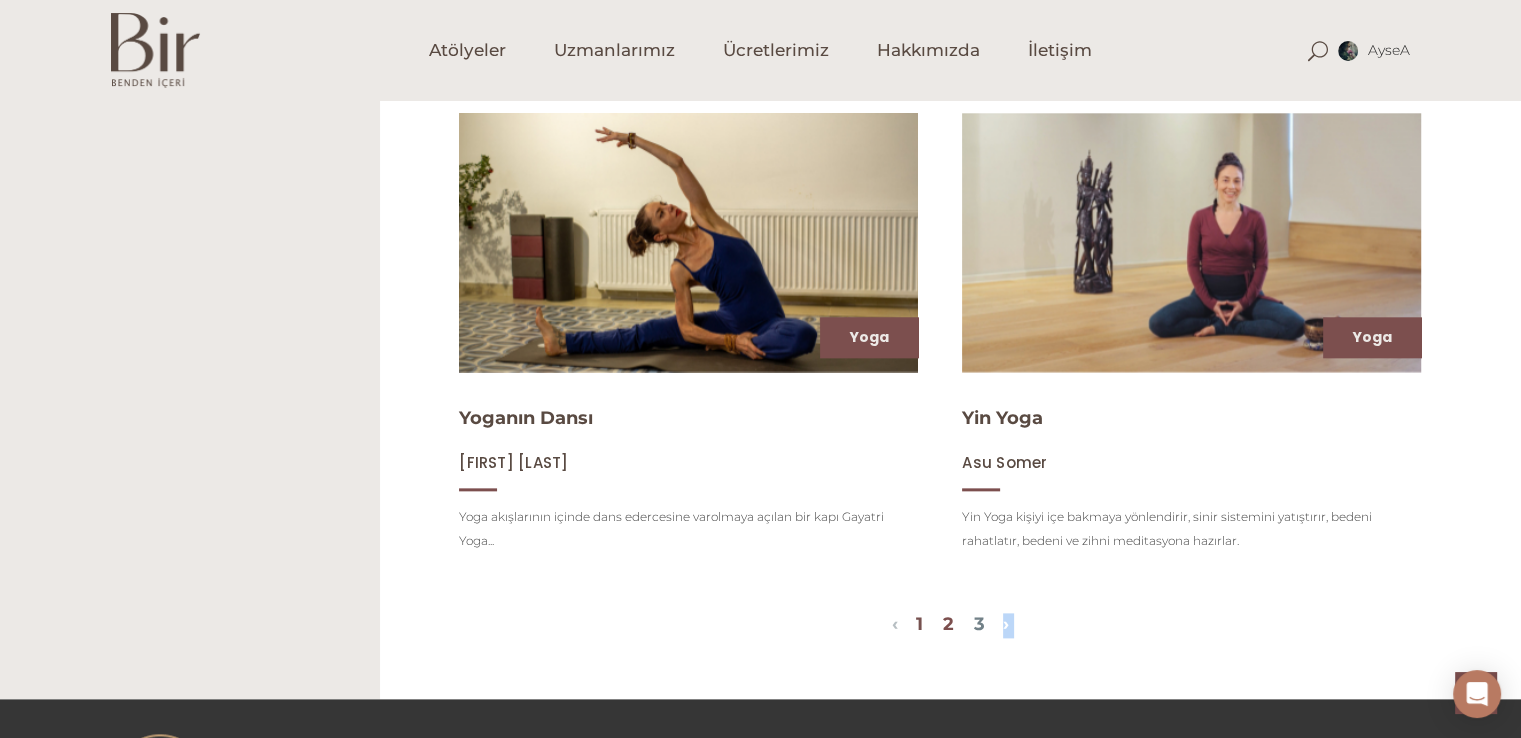 click on "2" at bounding box center [948, 624] 